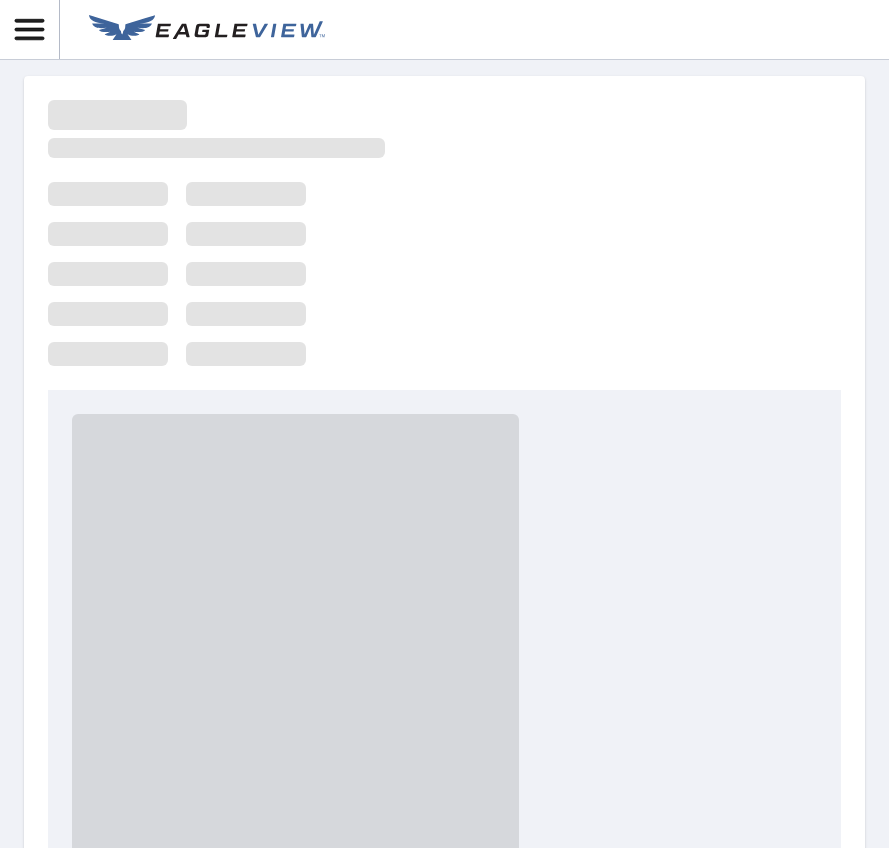 scroll, scrollTop: 0, scrollLeft: 0, axis: both 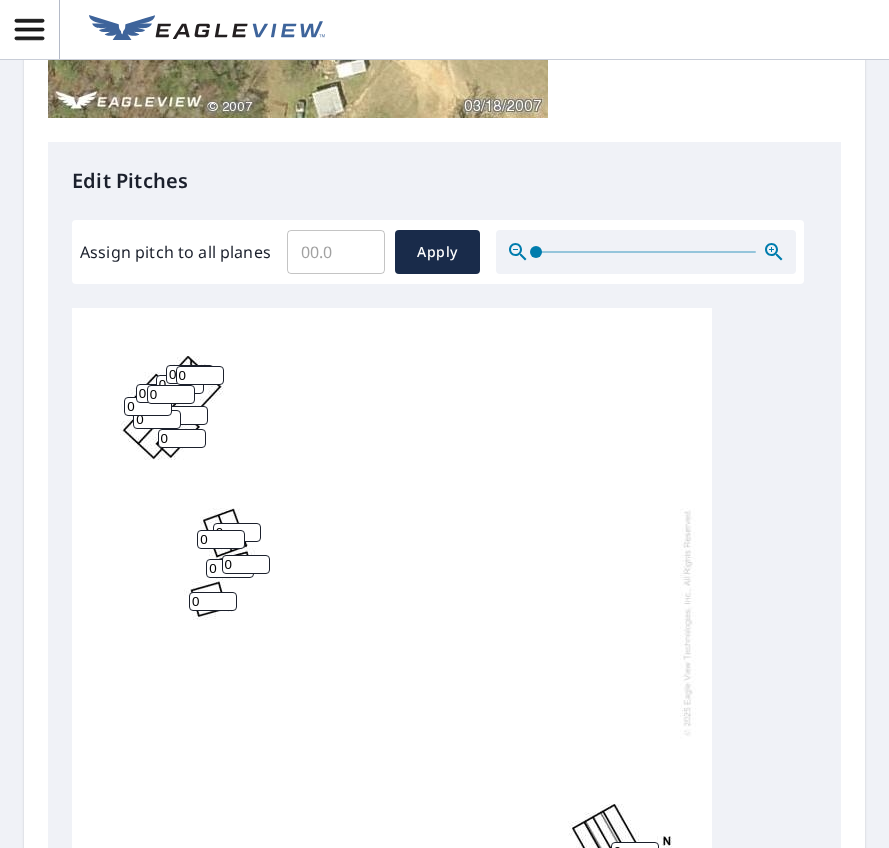 click 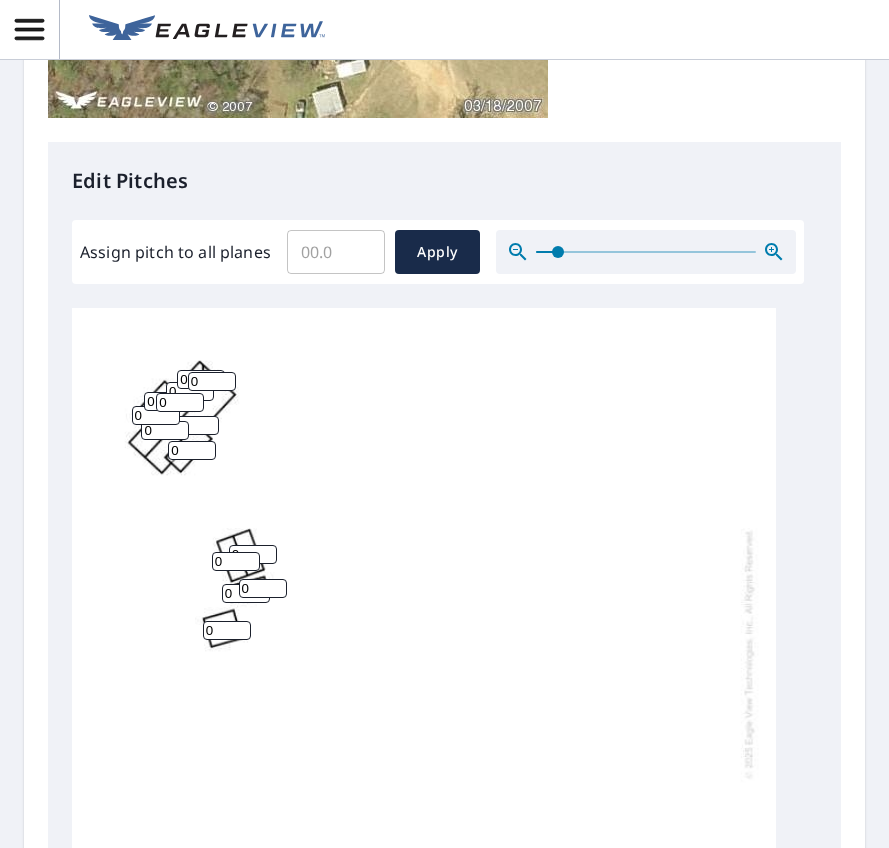 click 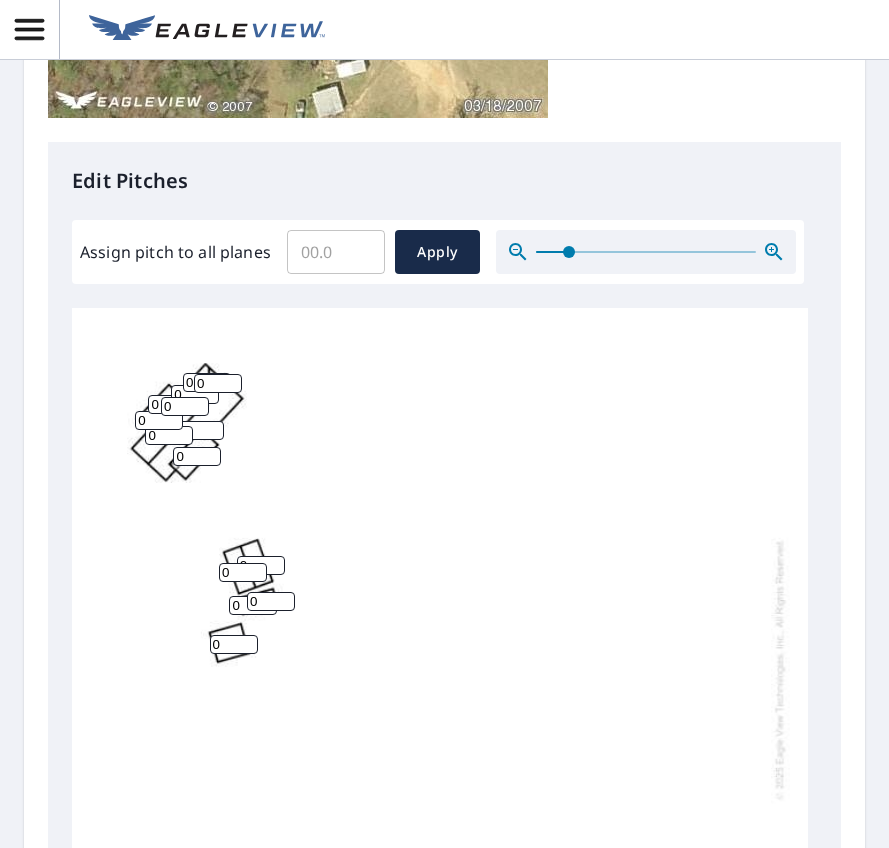 click 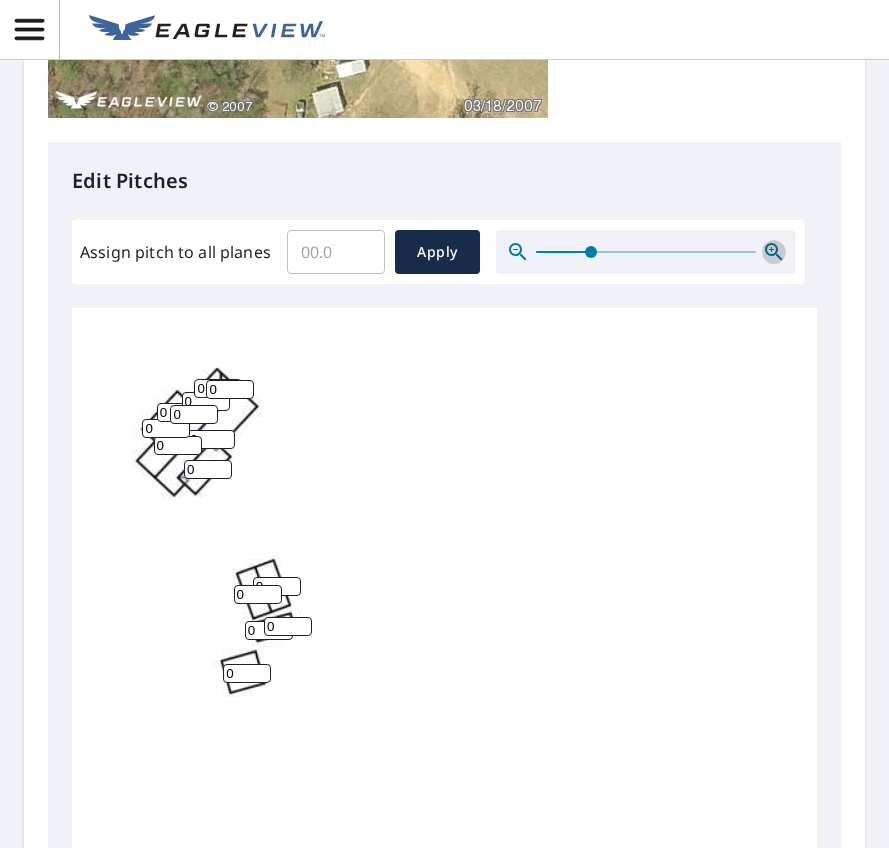 click 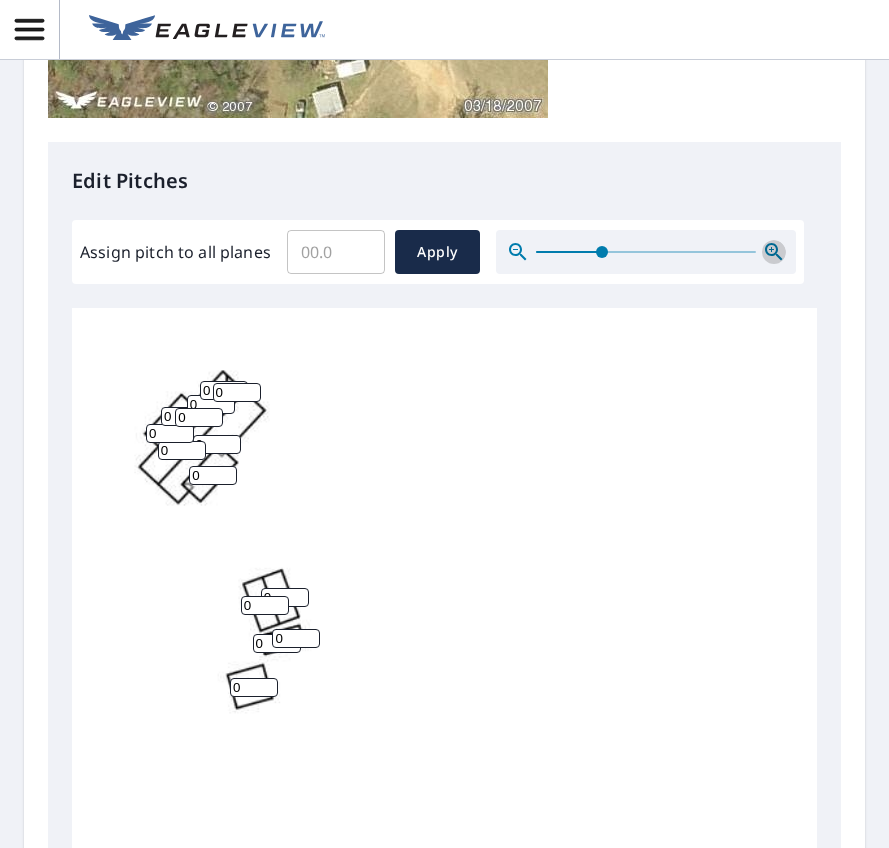 click 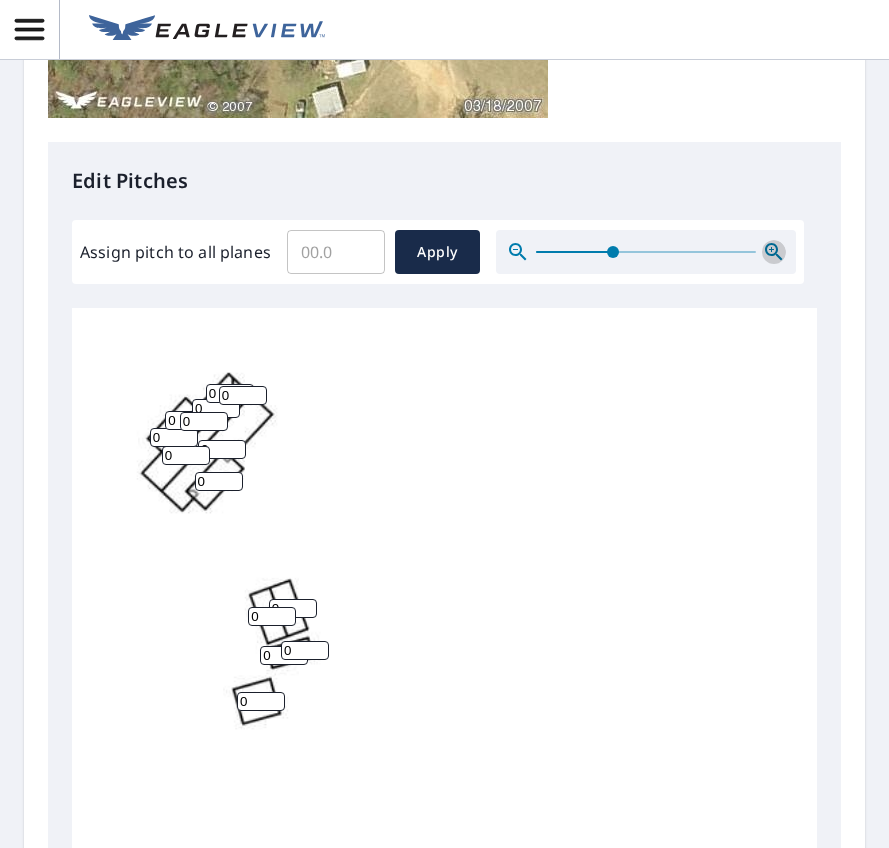 click 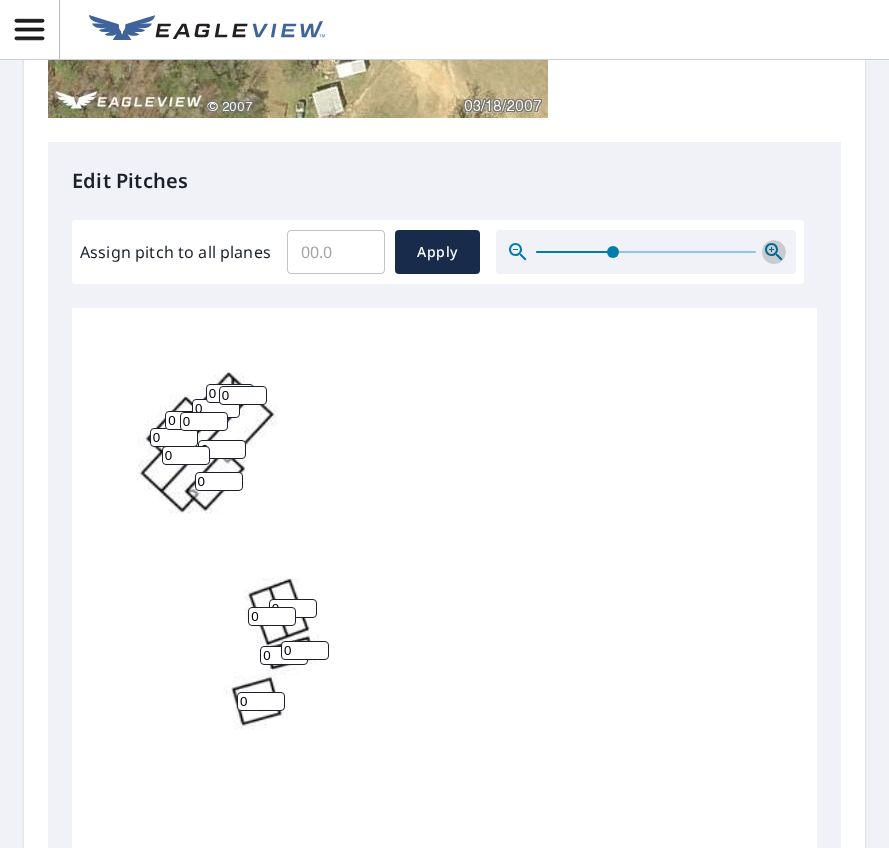 click 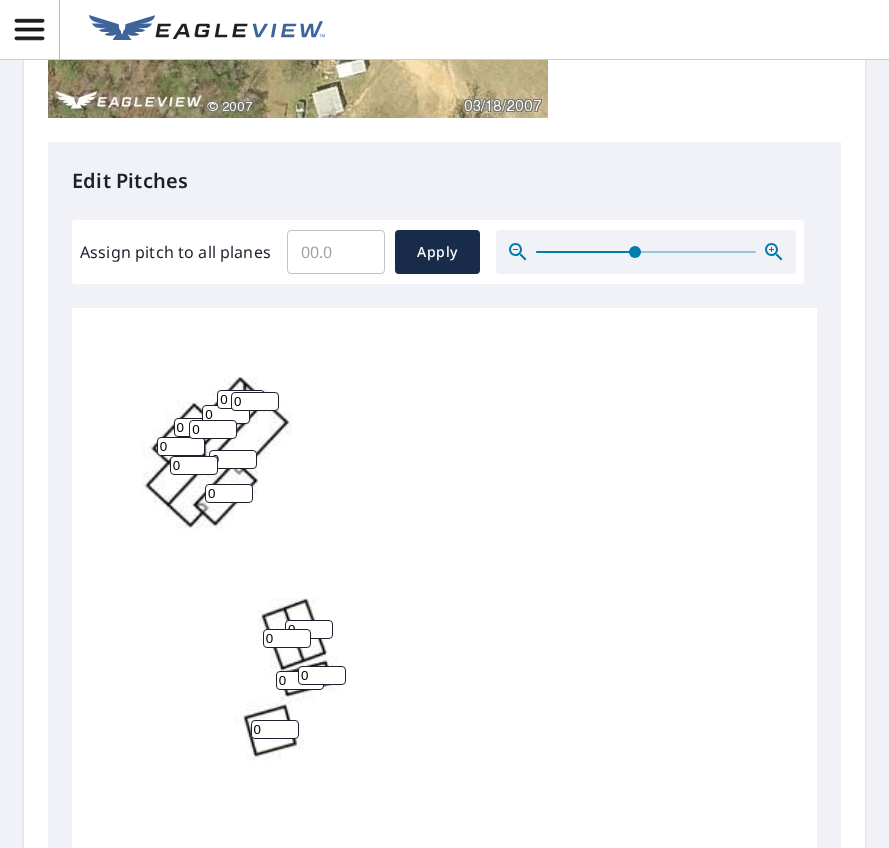 click 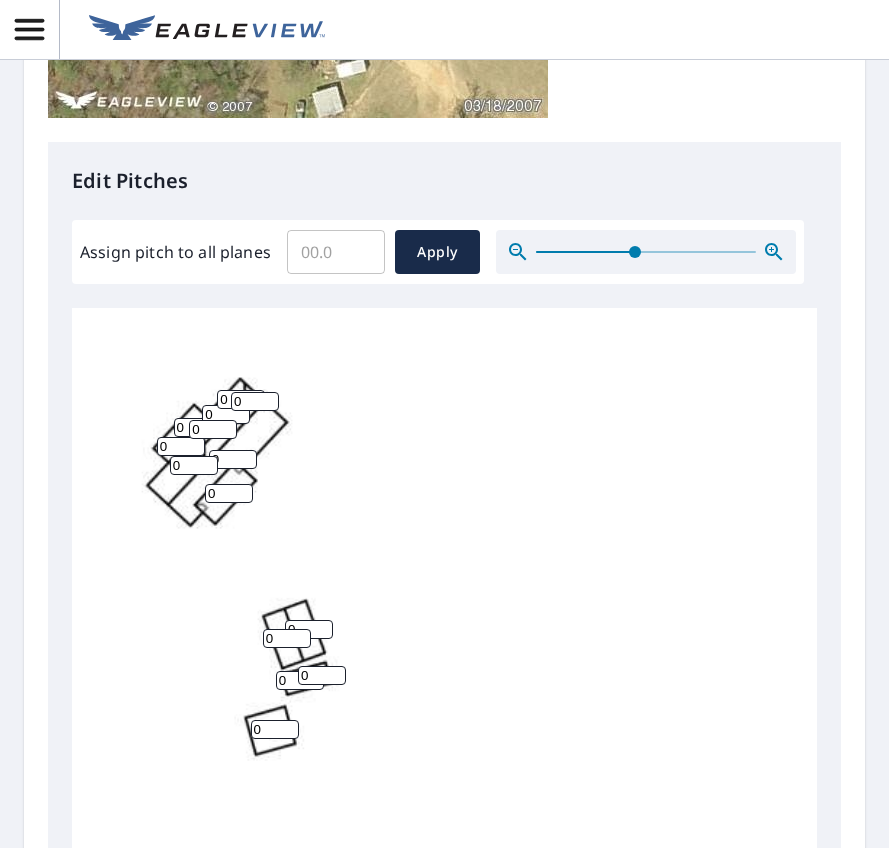 click 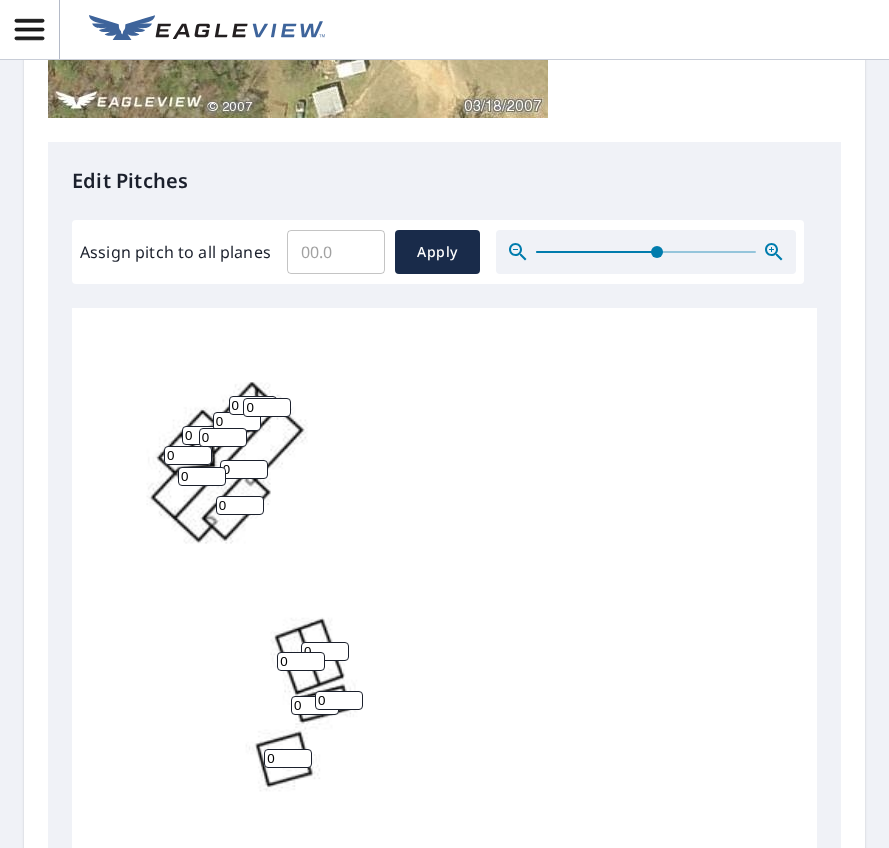 click 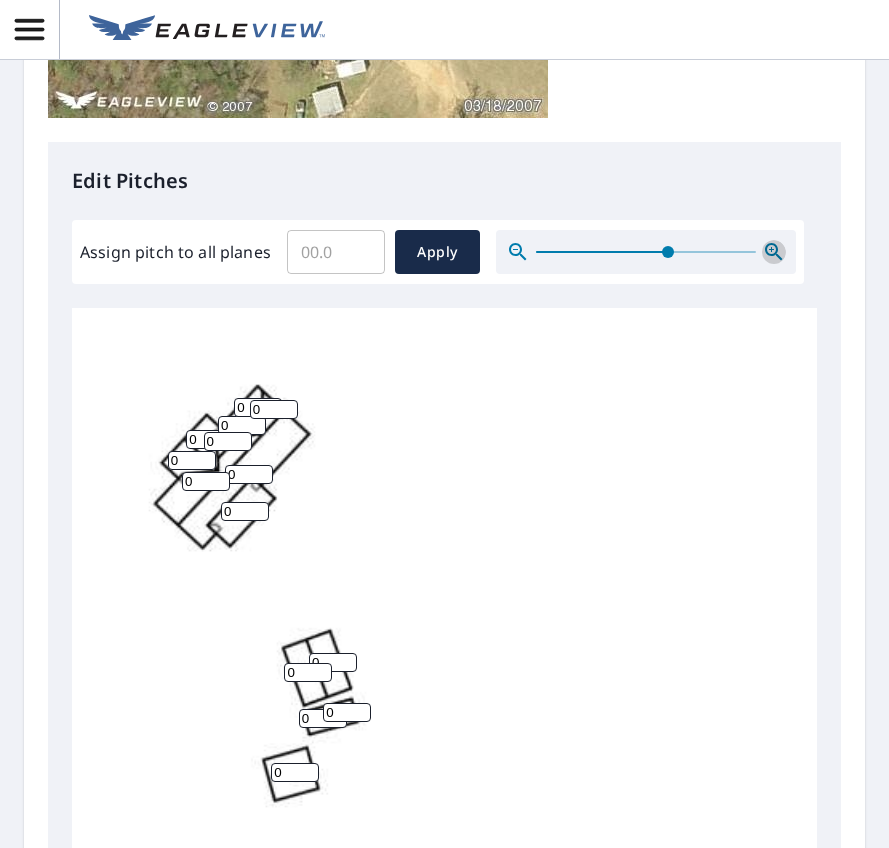 click 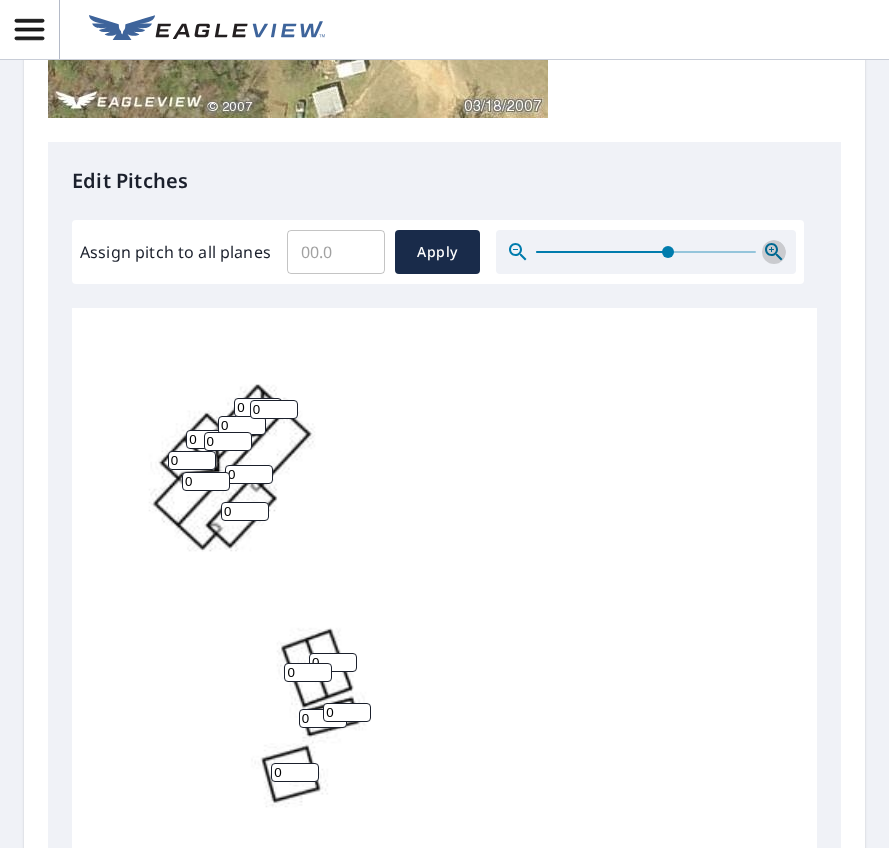 click 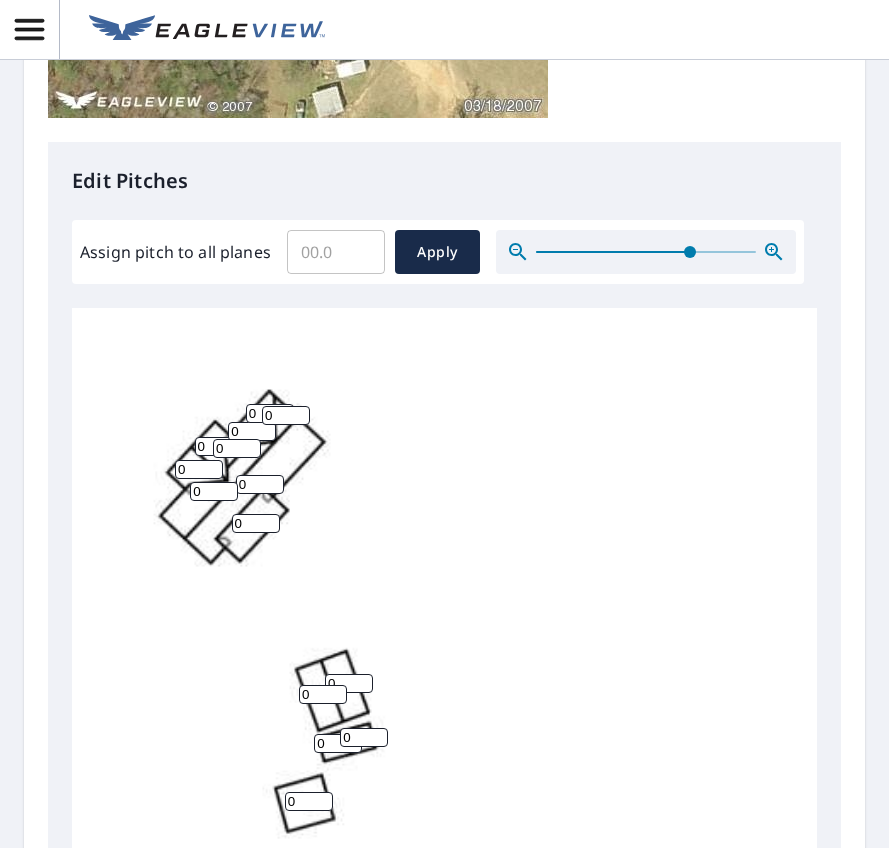 click 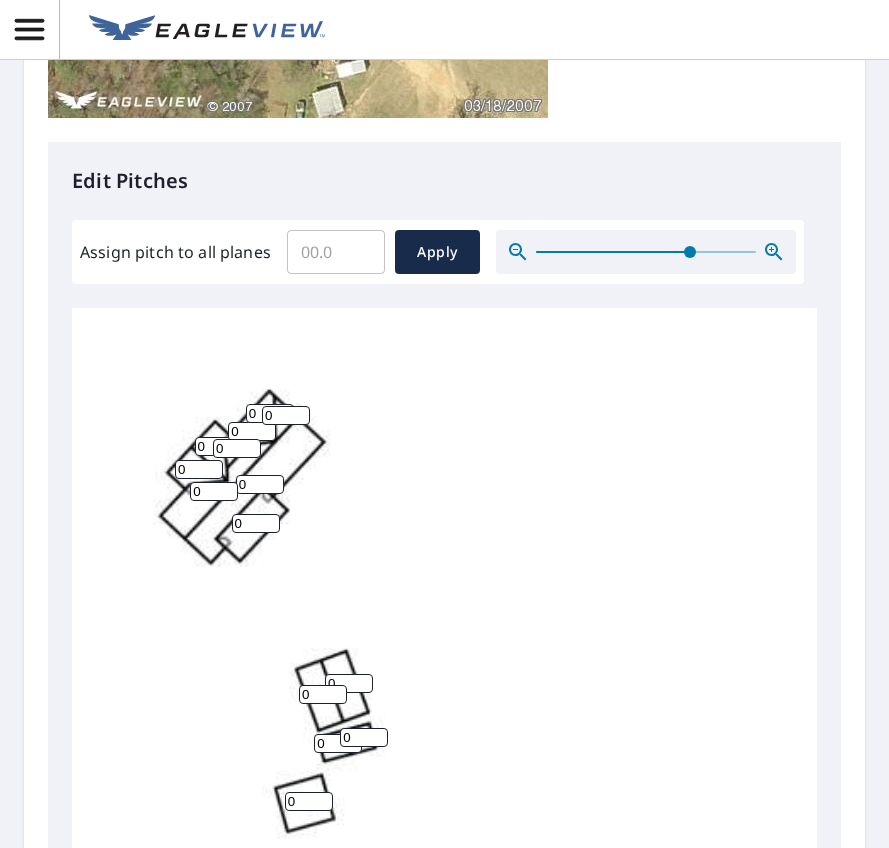 click 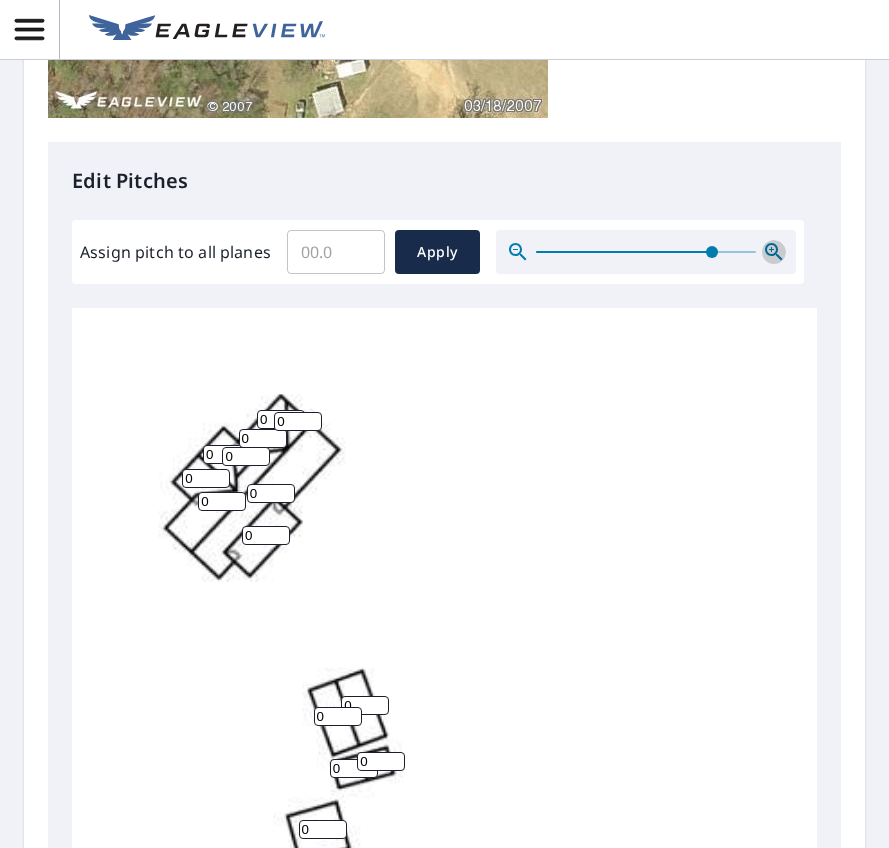 click 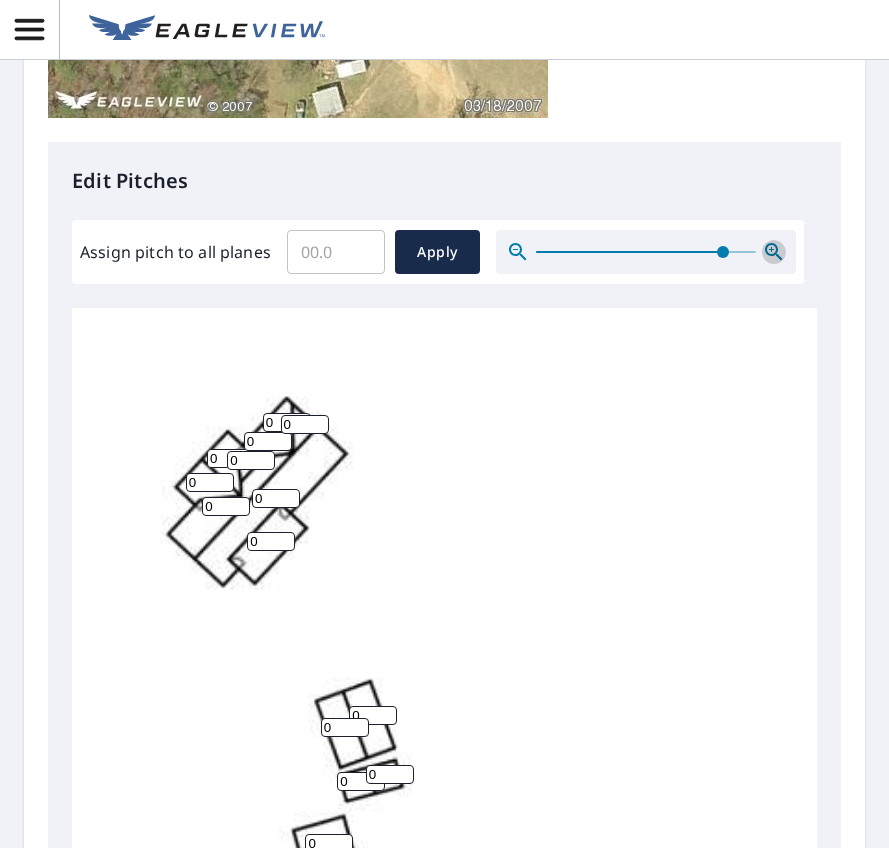 click 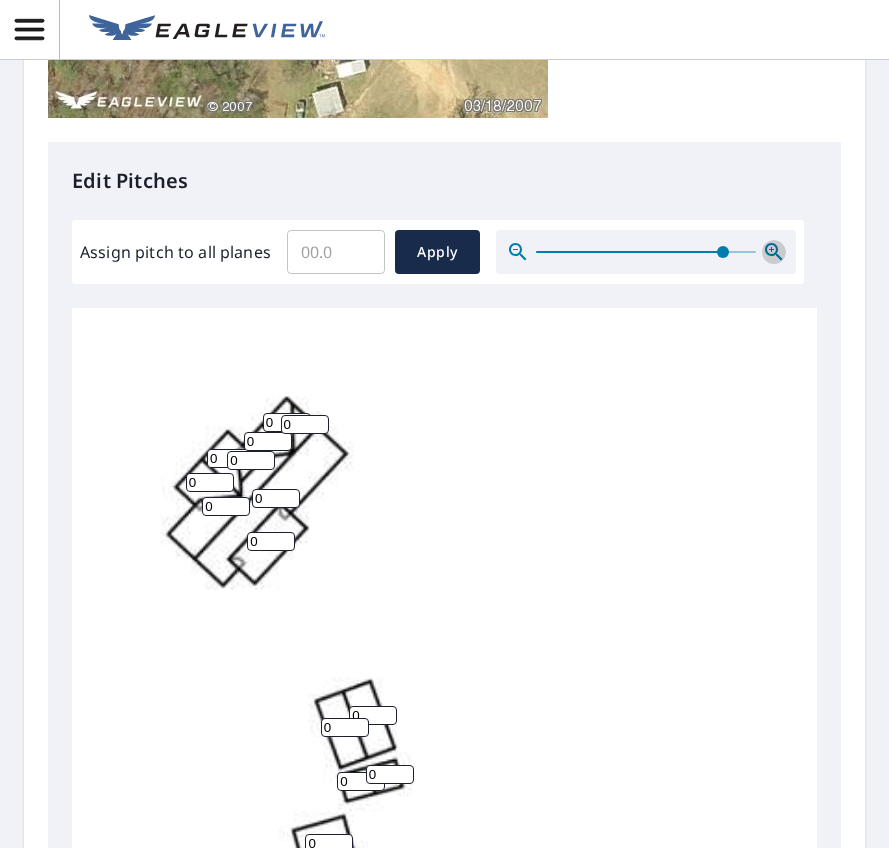 click 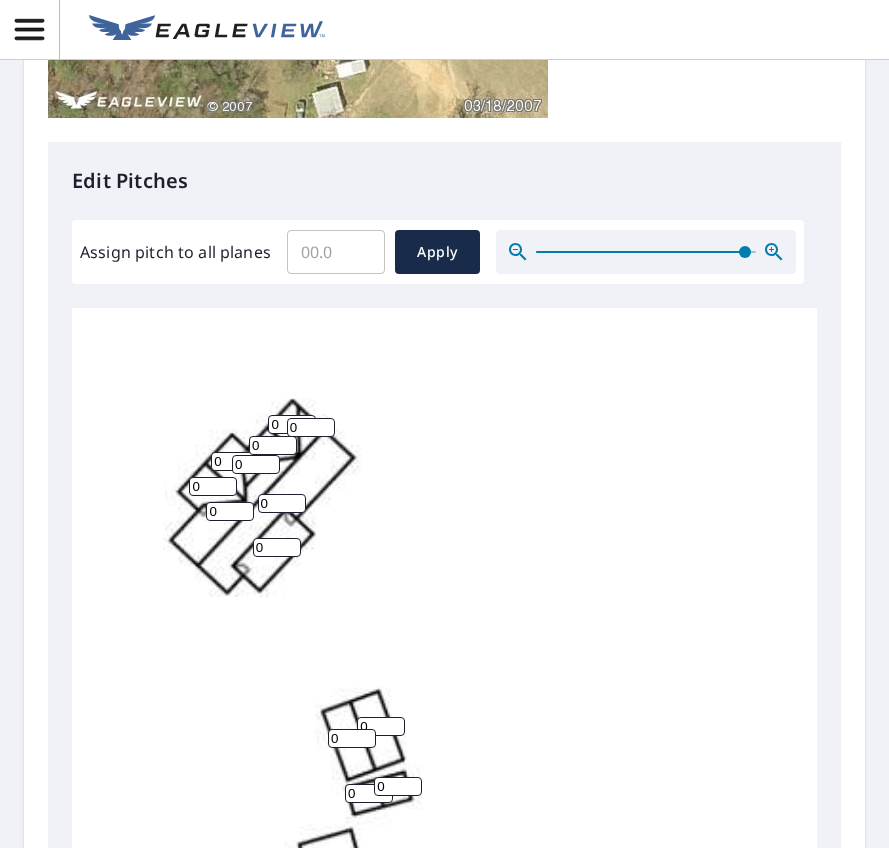 click 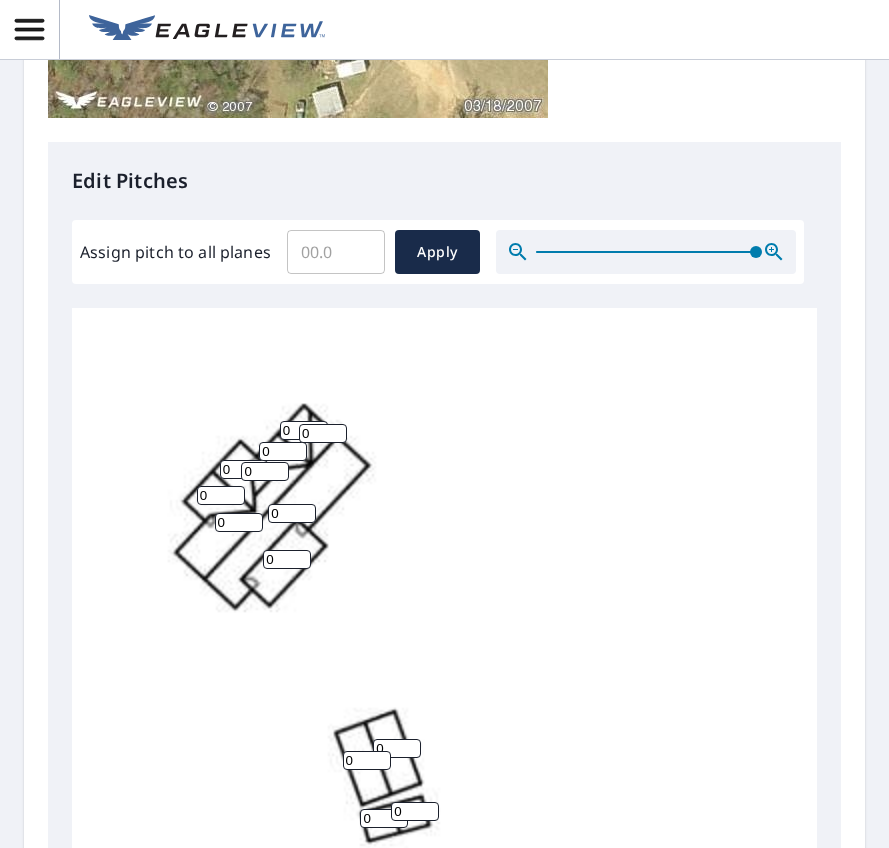 click on "0" at bounding box center [221, 495] 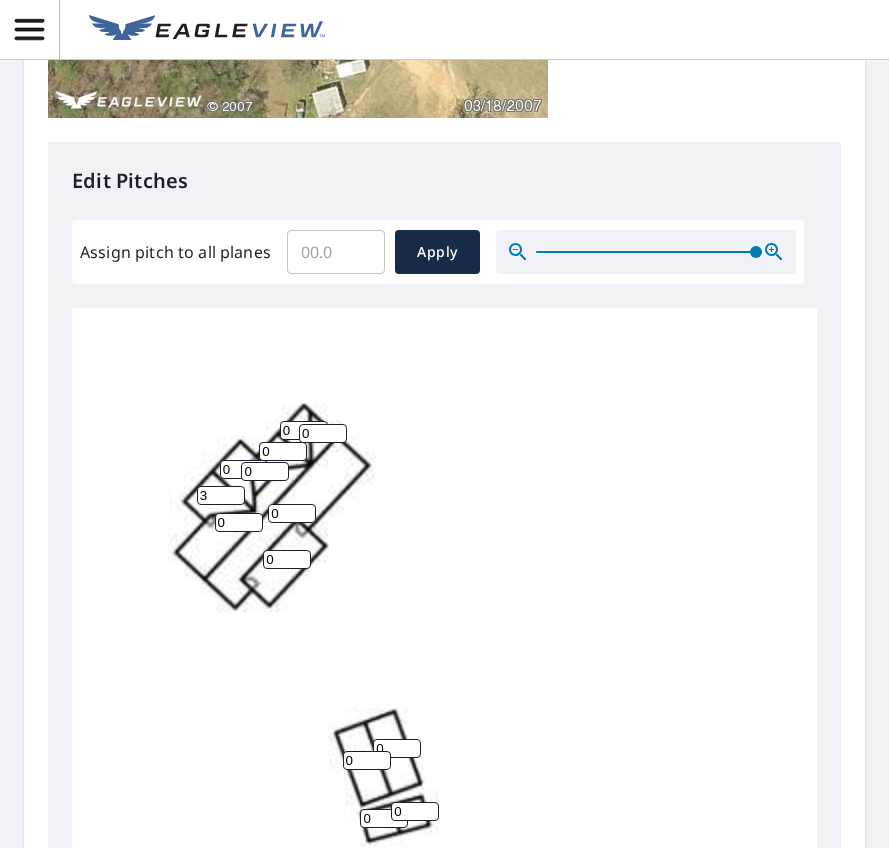 type on "3" 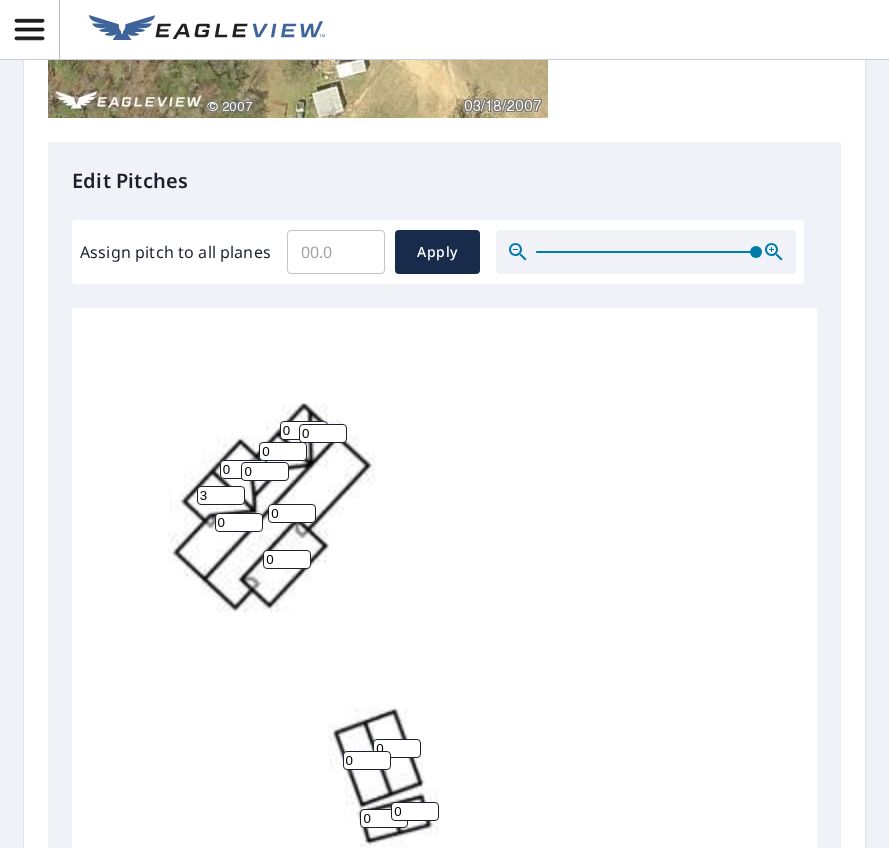 click on "0" at bounding box center [244, 469] 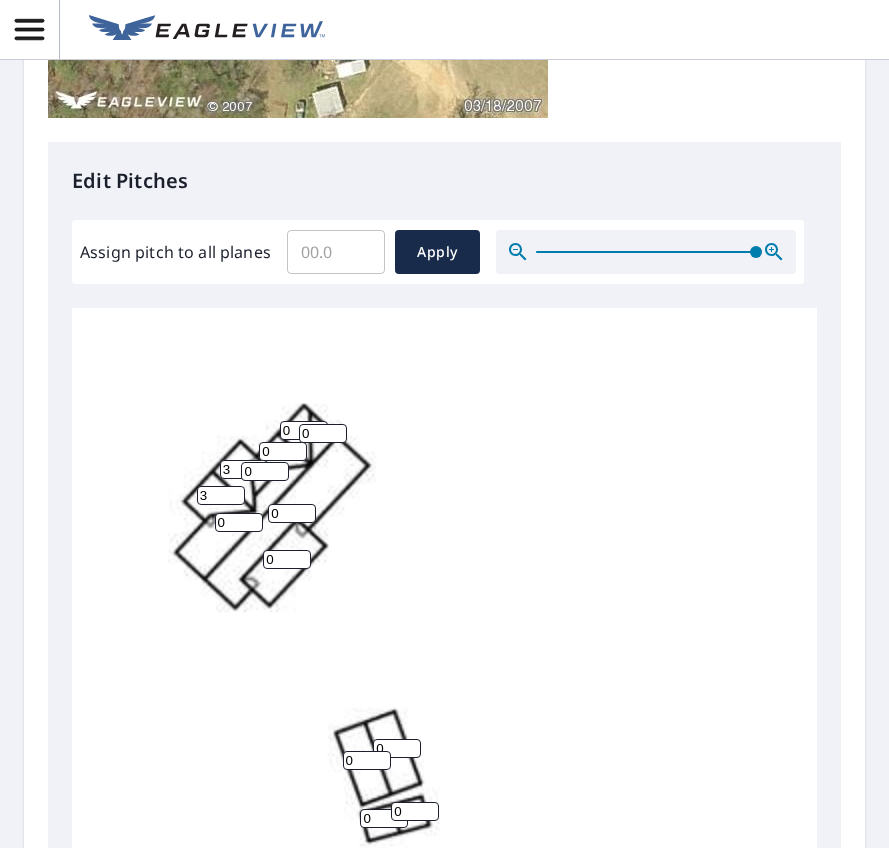 type on "3" 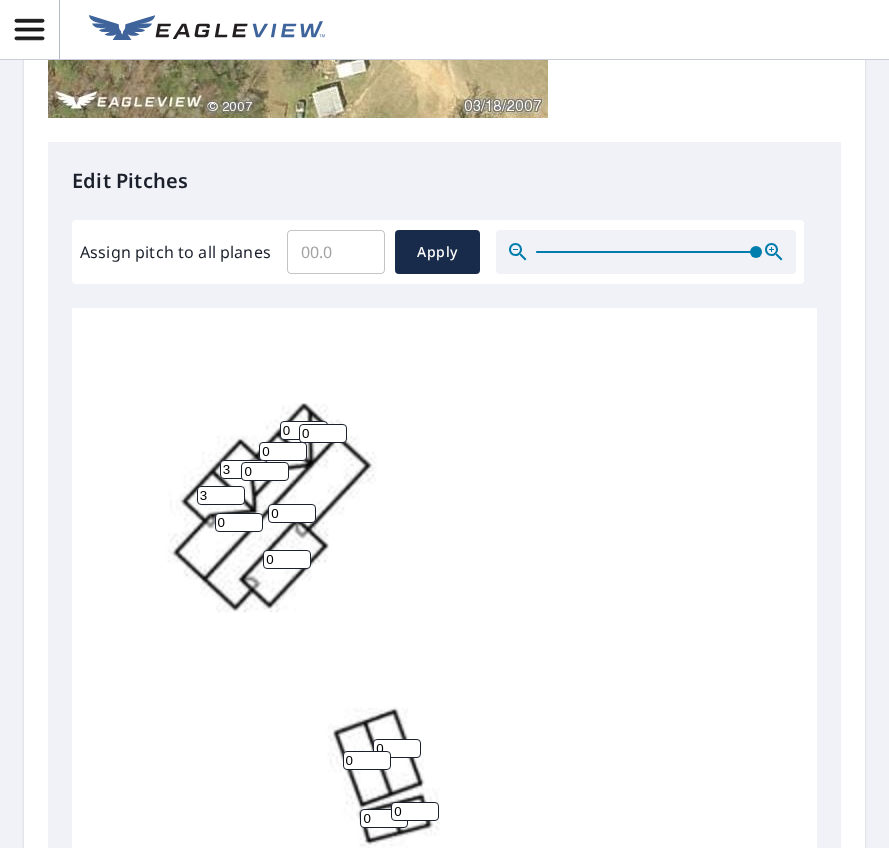 click on "0" at bounding box center (239, 522) 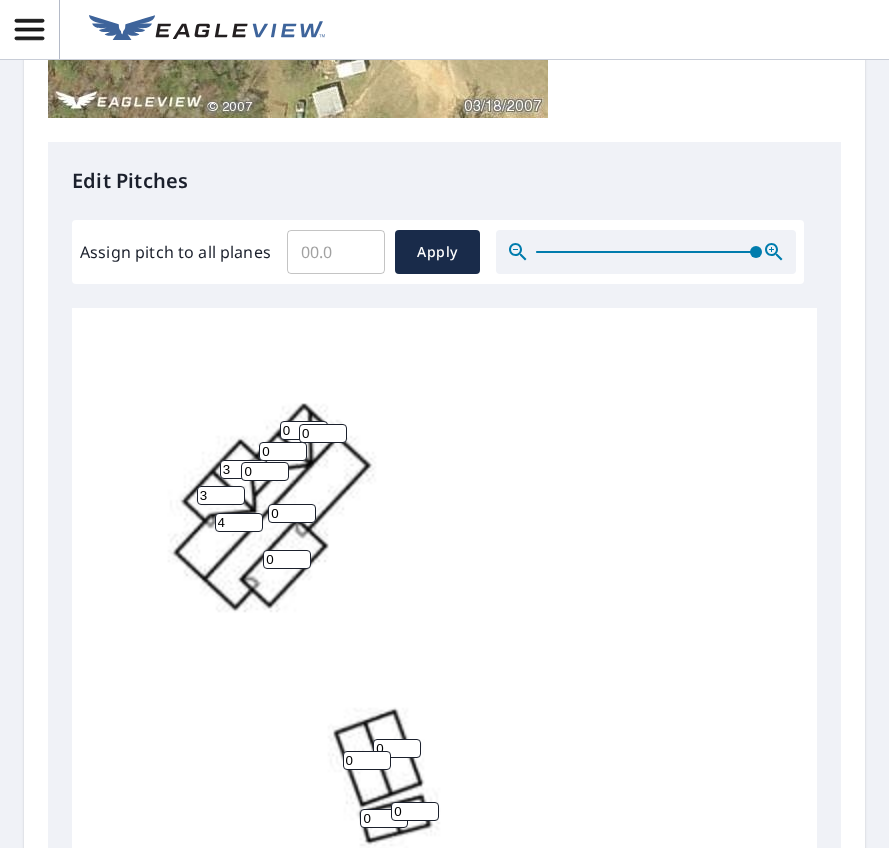 type on "4" 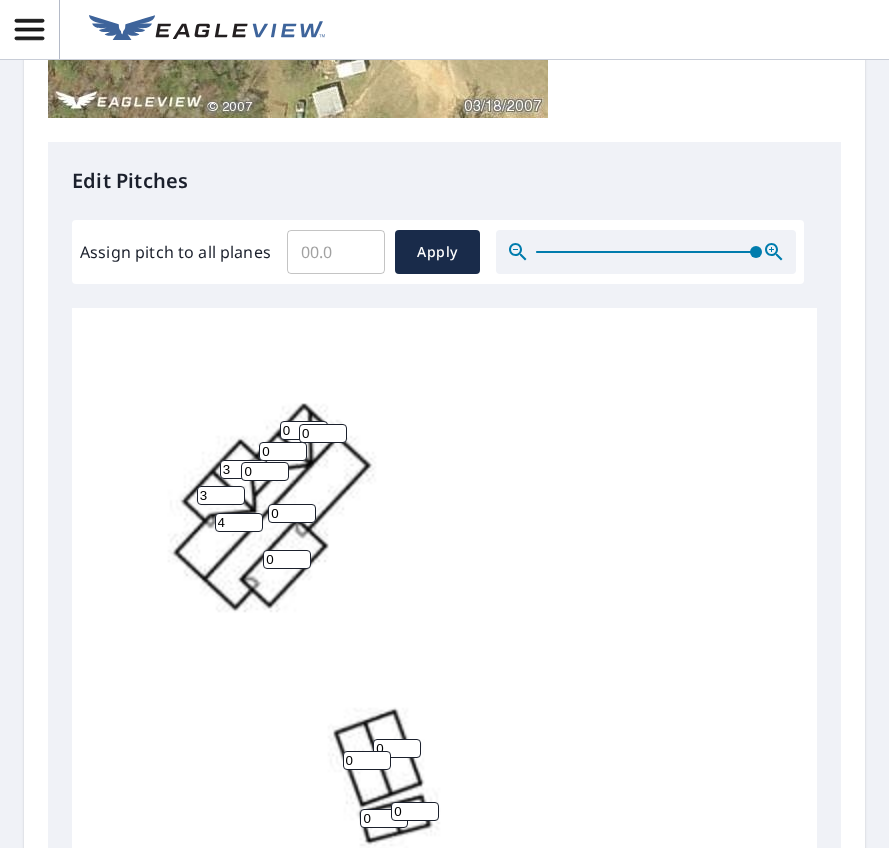 click on "0" at bounding box center [292, 513] 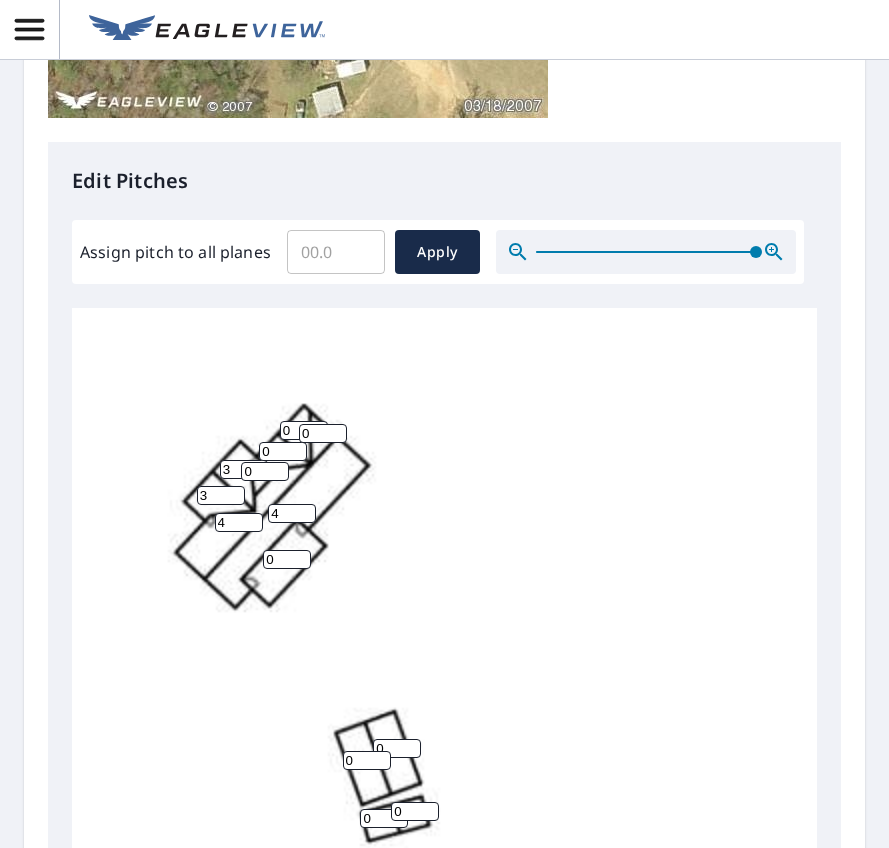 type on "4" 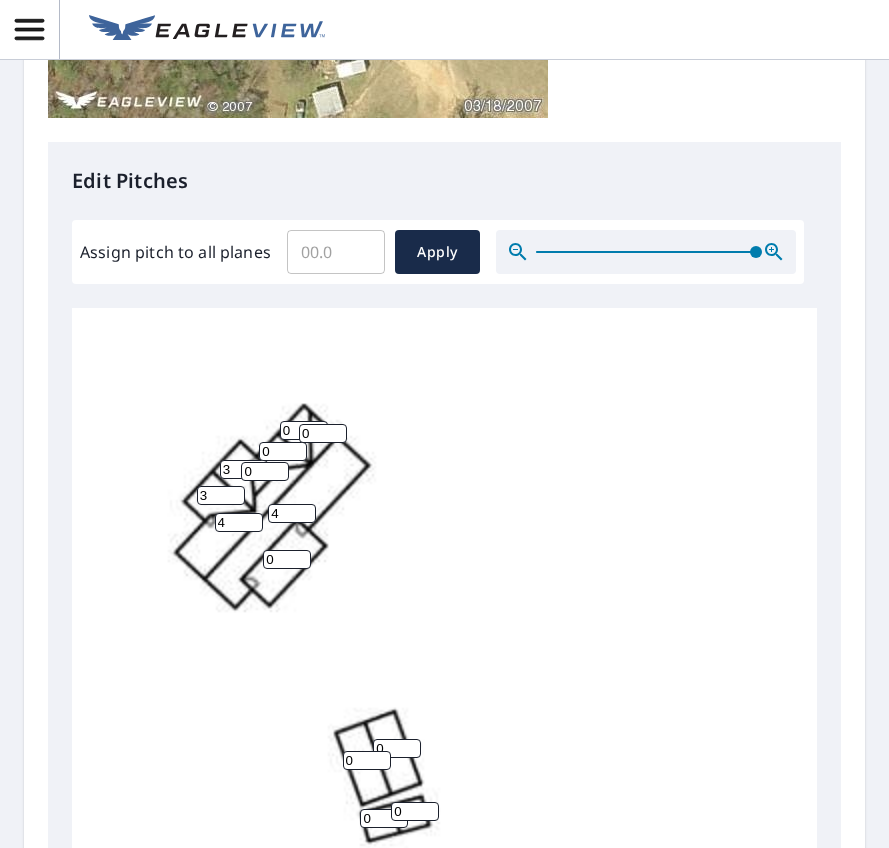 click on "0" at bounding box center [287, 559] 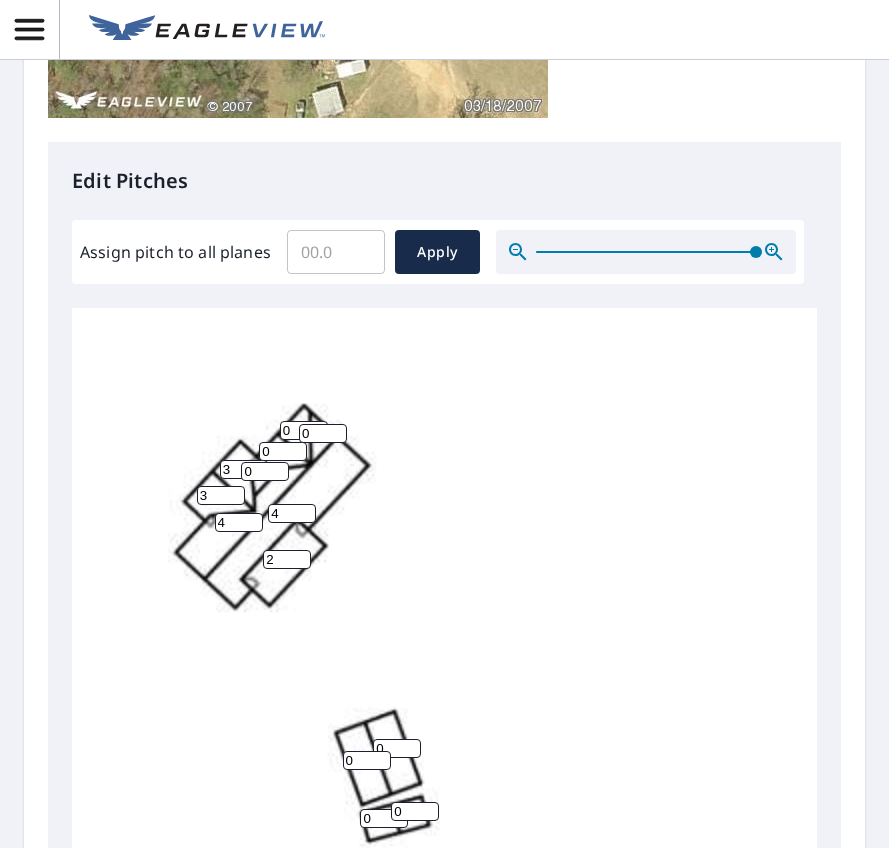 scroll, scrollTop: 600, scrollLeft: 0, axis: vertical 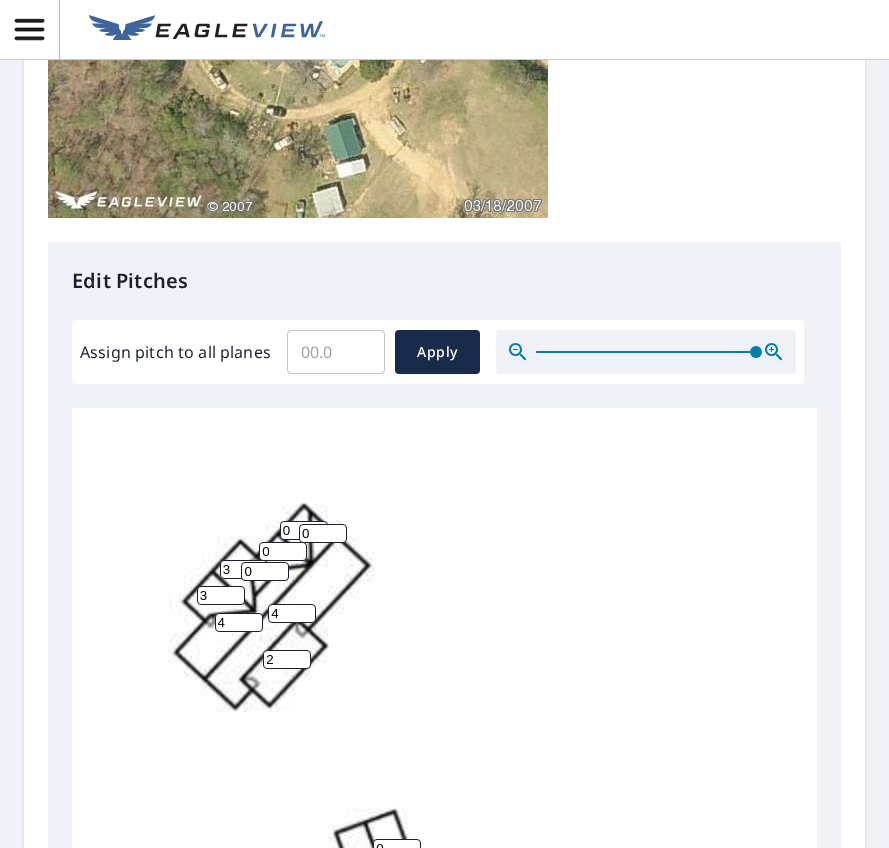 type on "2" 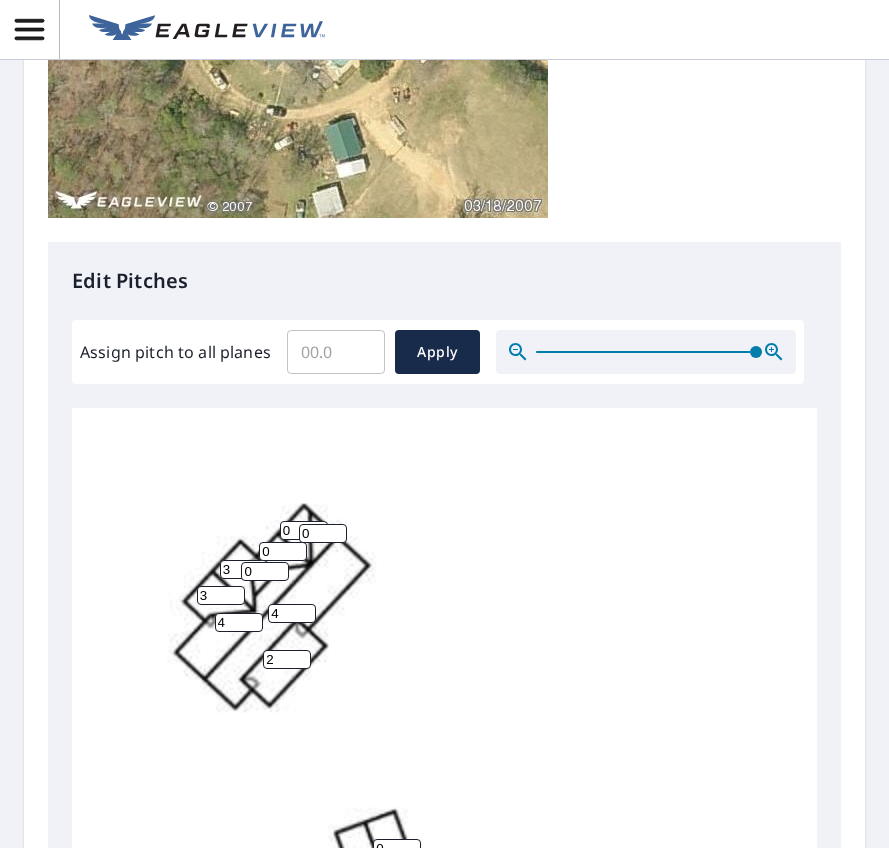 click on "0" at bounding box center (304, 530) 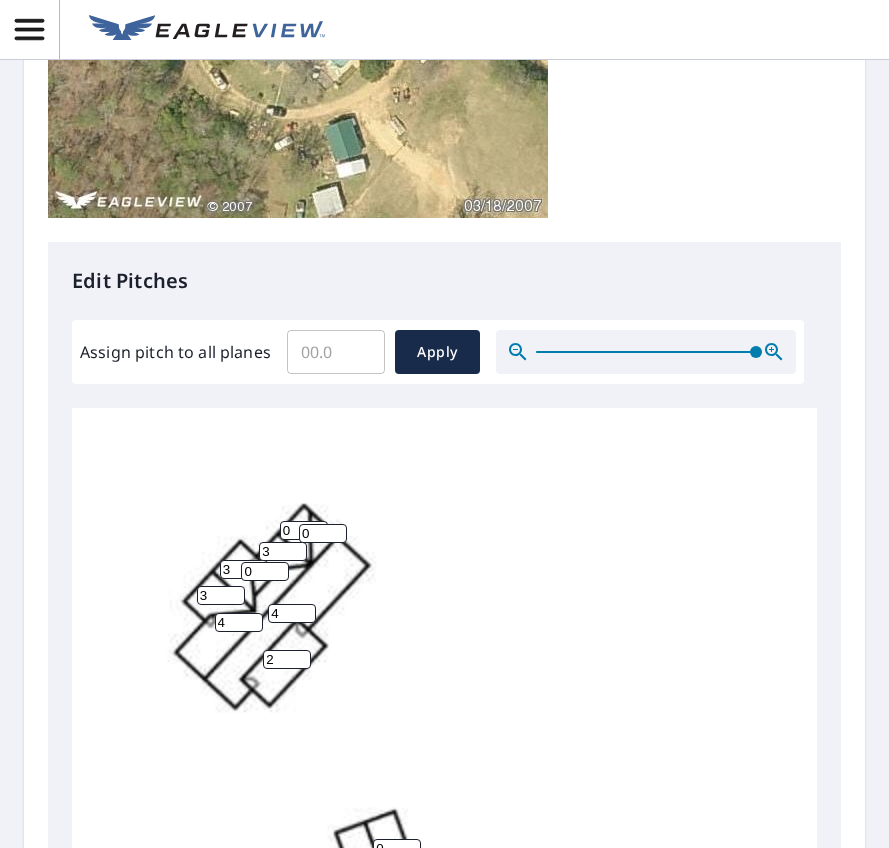 type on "3" 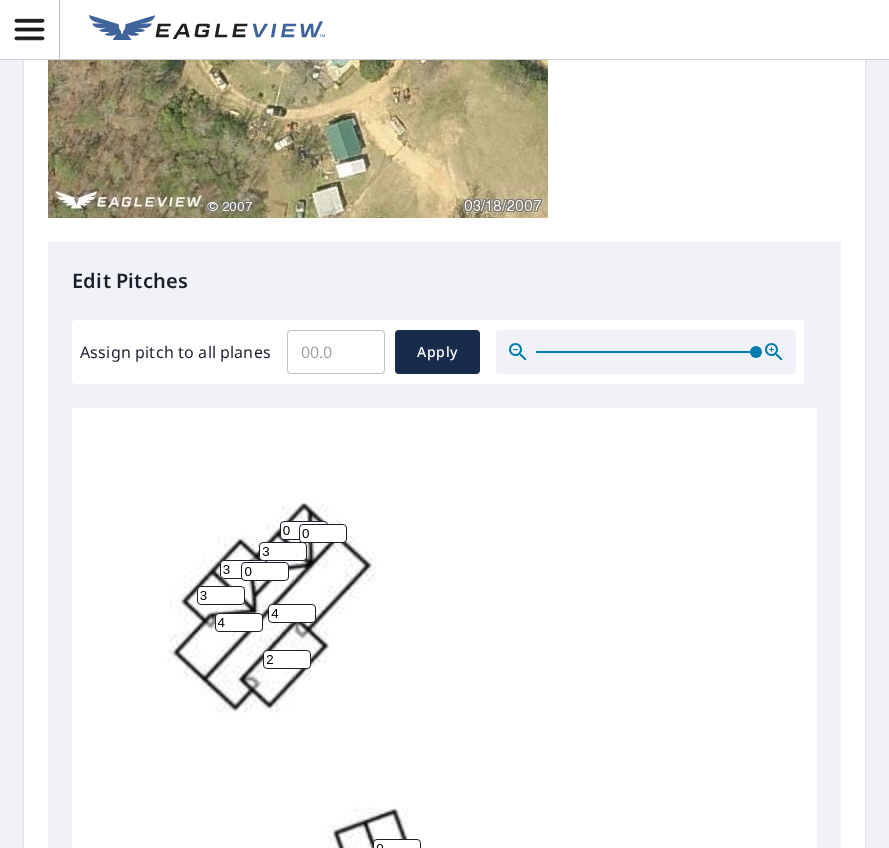 click on "0" at bounding box center [304, 530] 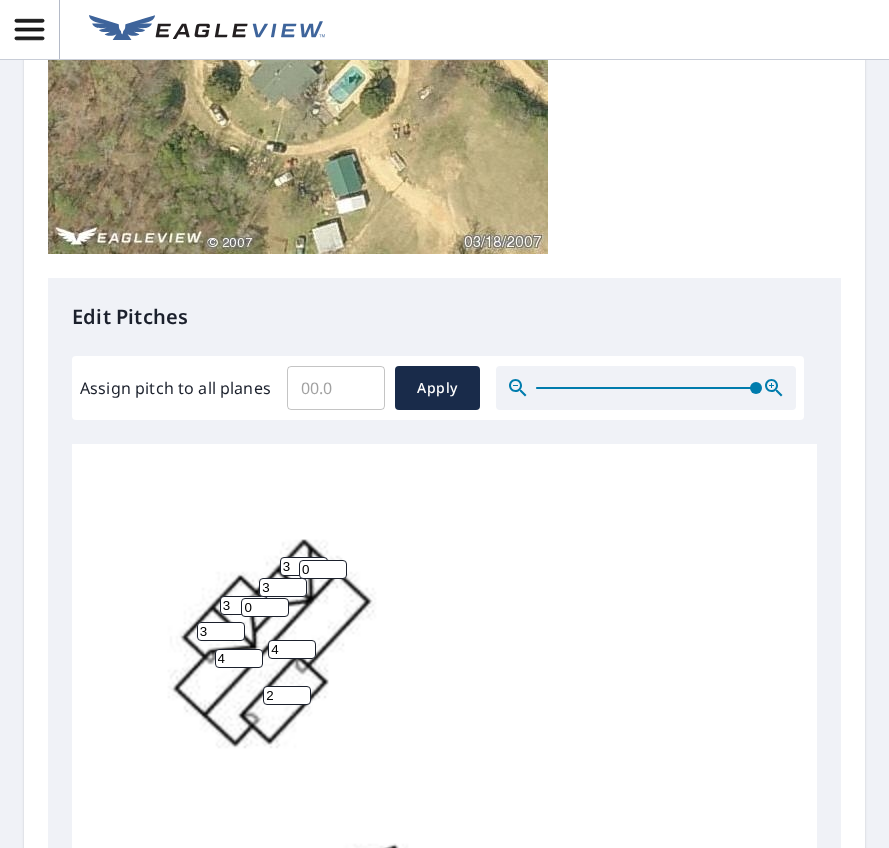 scroll, scrollTop: 600, scrollLeft: 0, axis: vertical 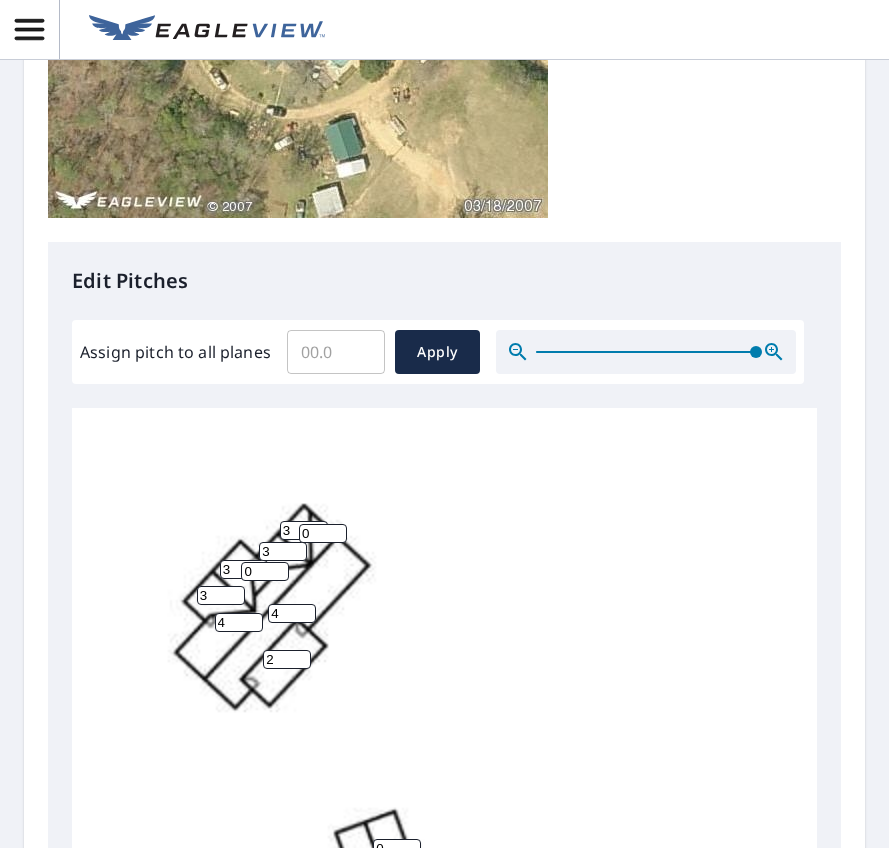 type on "3" 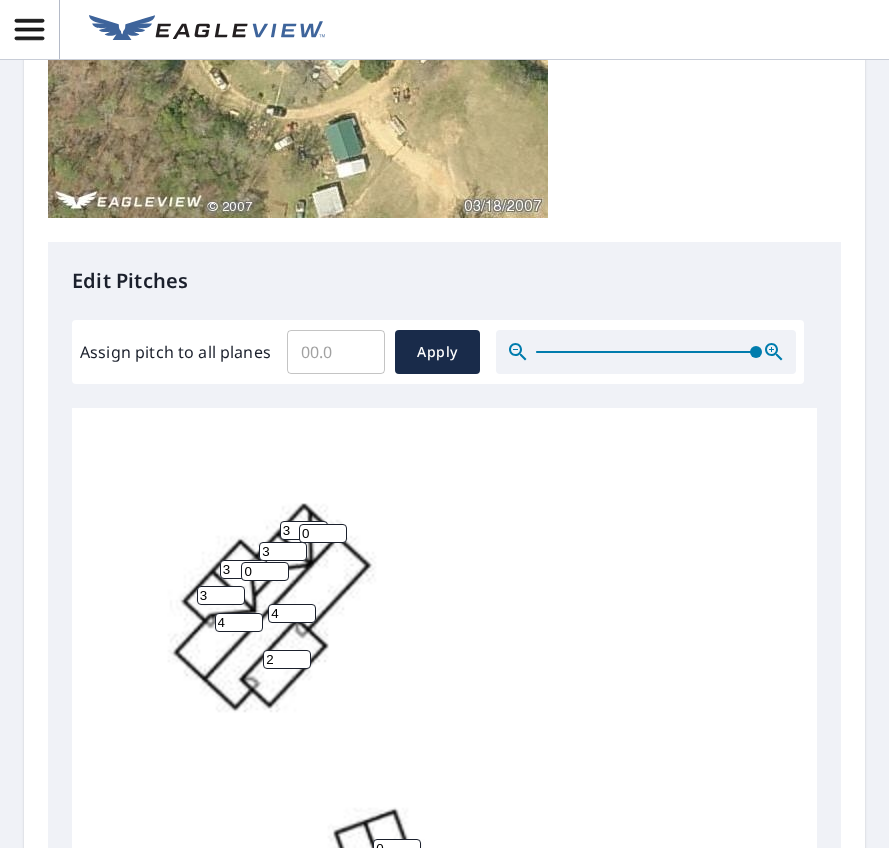 click on "0" at bounding box center [265, 571] 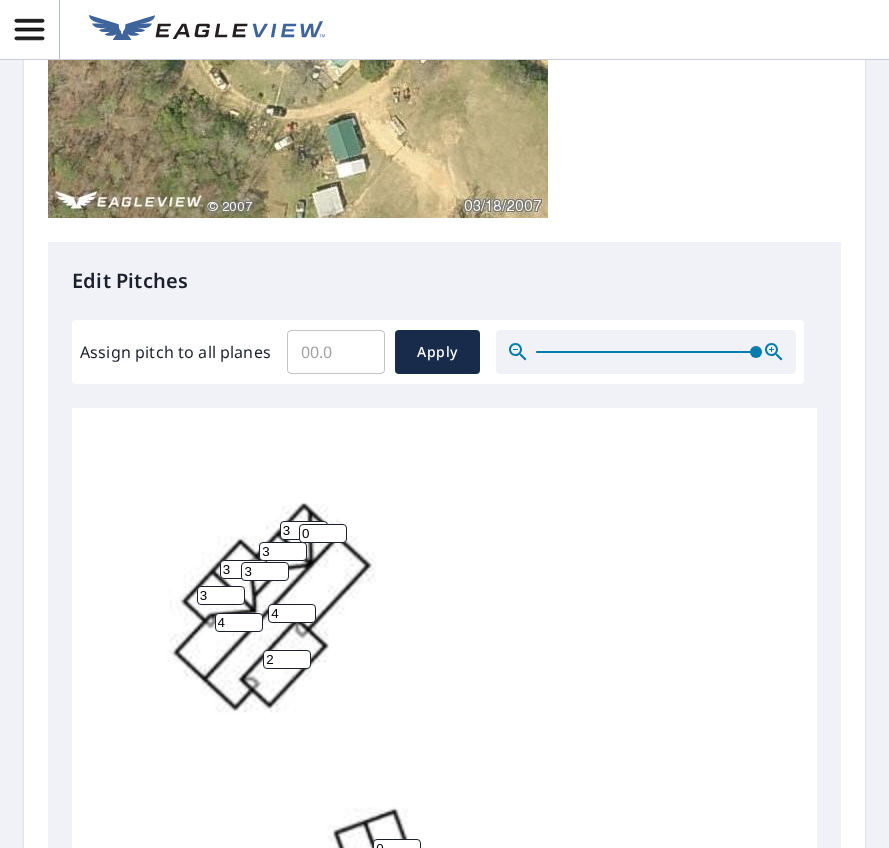 type on "3" 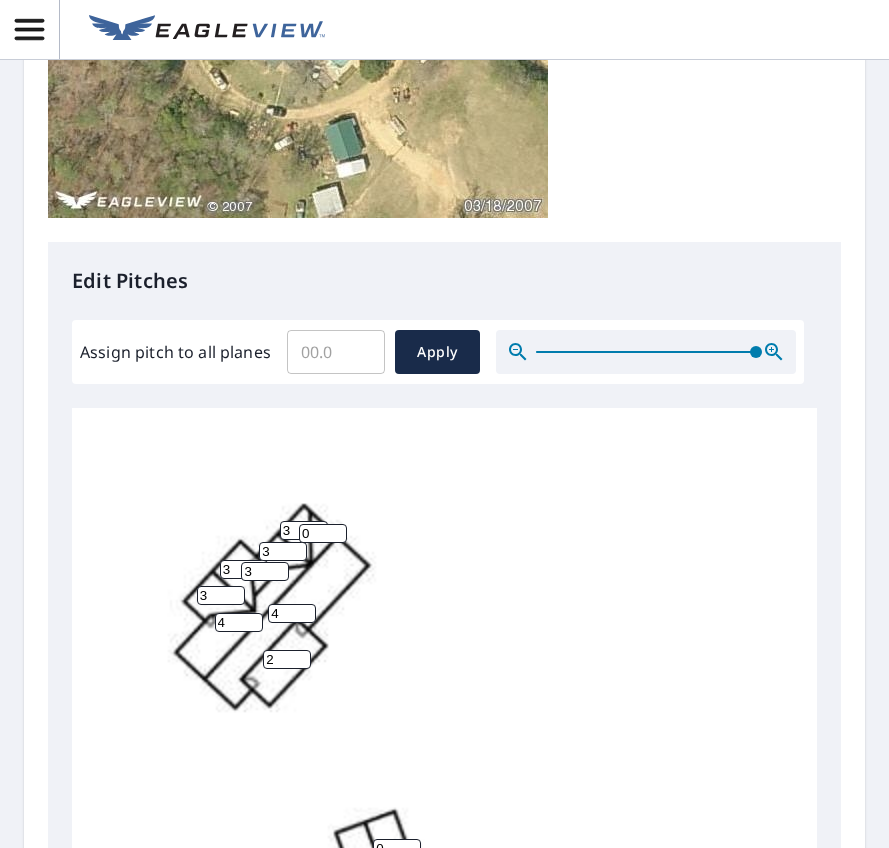 click on "0" at bounding box center [323, 533] 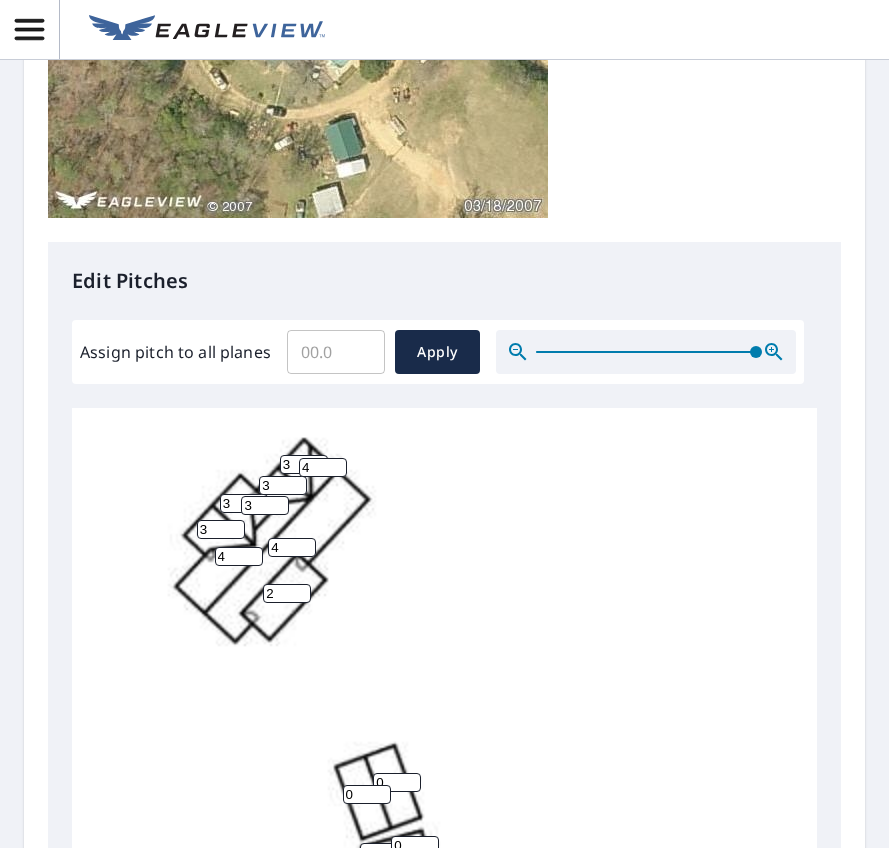 scroll, scrollTop: 0, scrollLeft: 0, axis: both 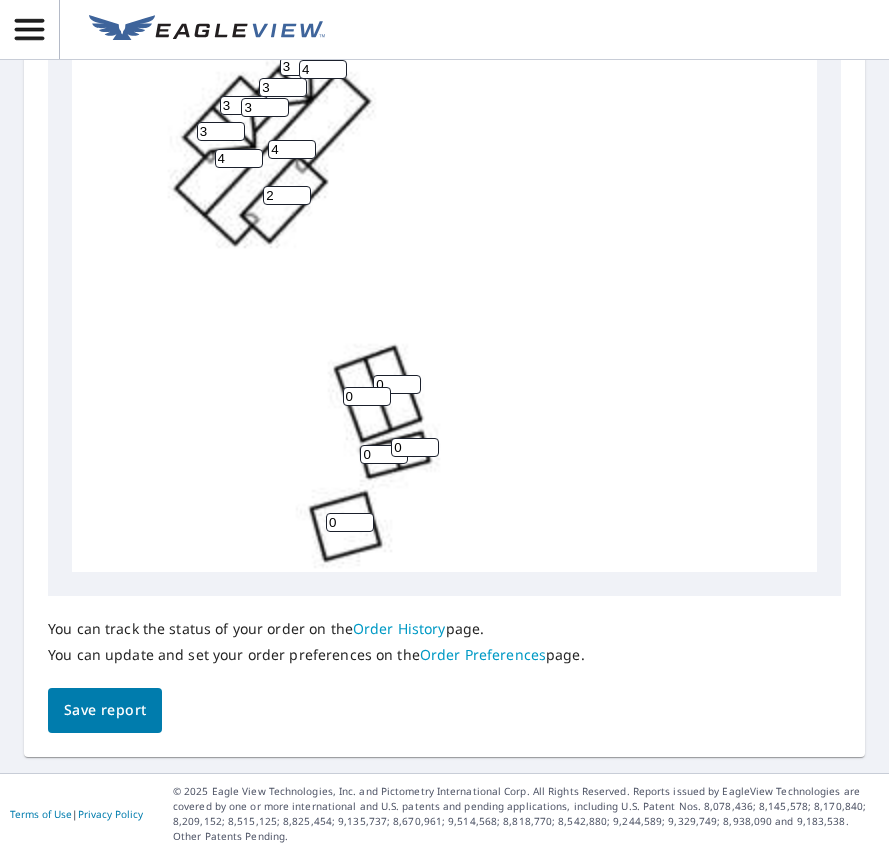 type on "4" 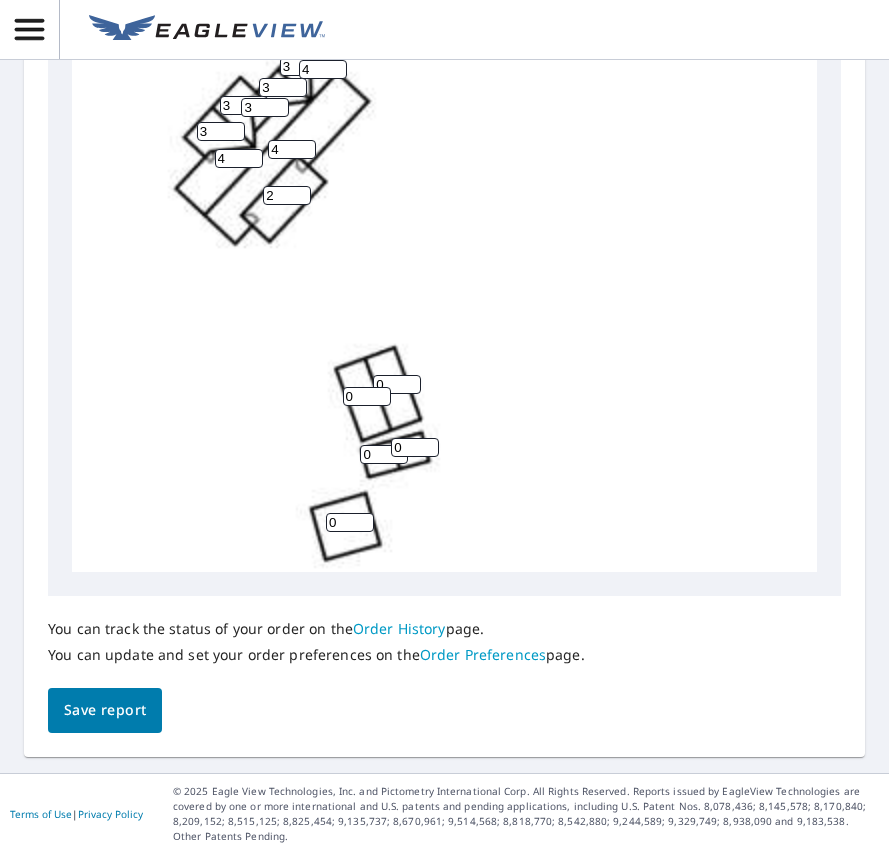 click on "Save report" at bounding box center [105, 710] 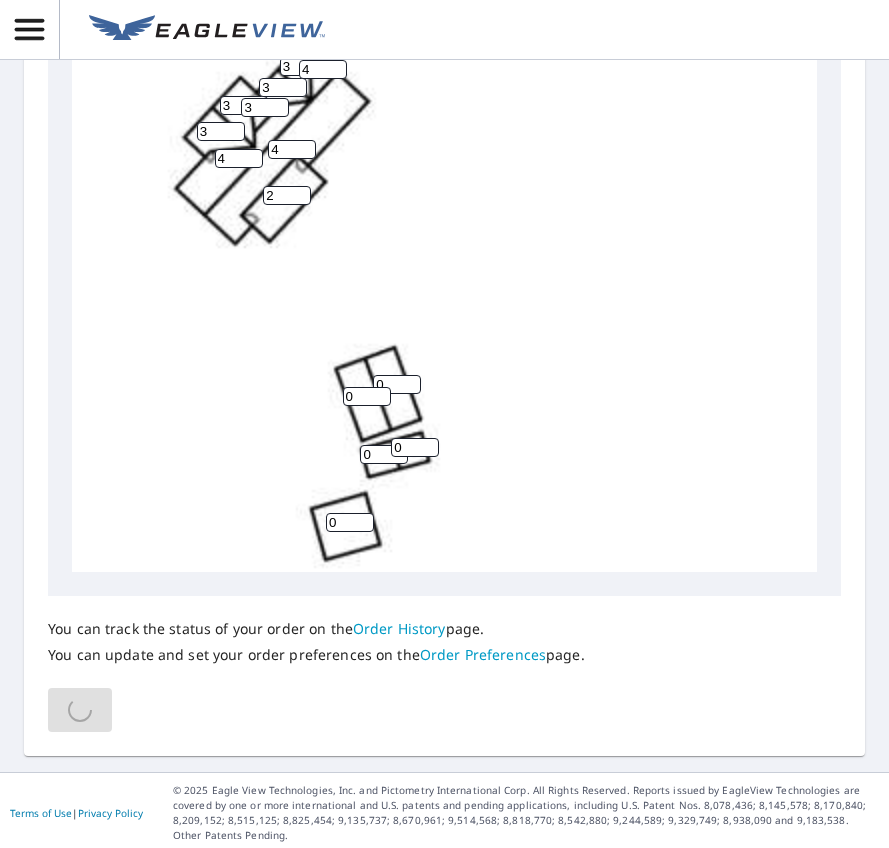 scroll, scrollTop: 1137, scrollLeft: 0, axis: vertical 